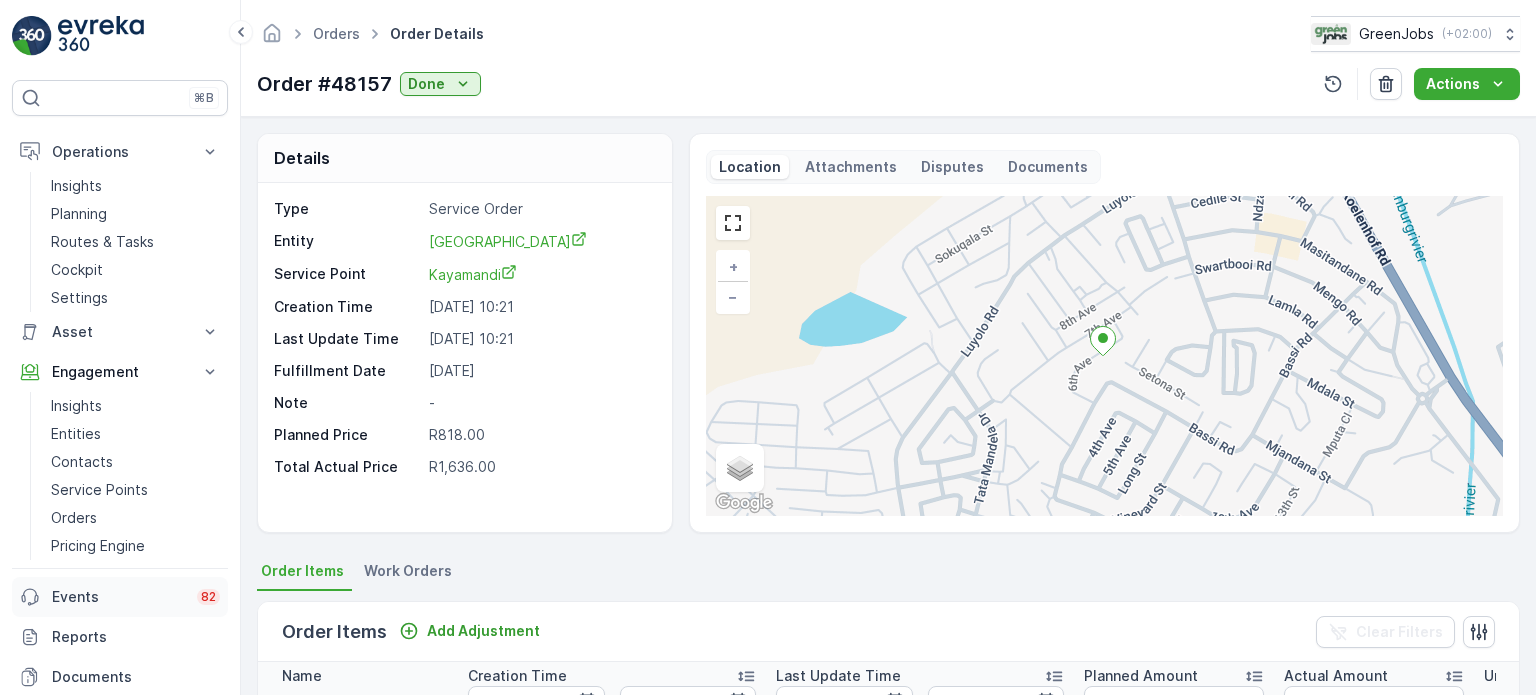 scroll, scrollTop: 0, scrollLeft: 0, axis: both 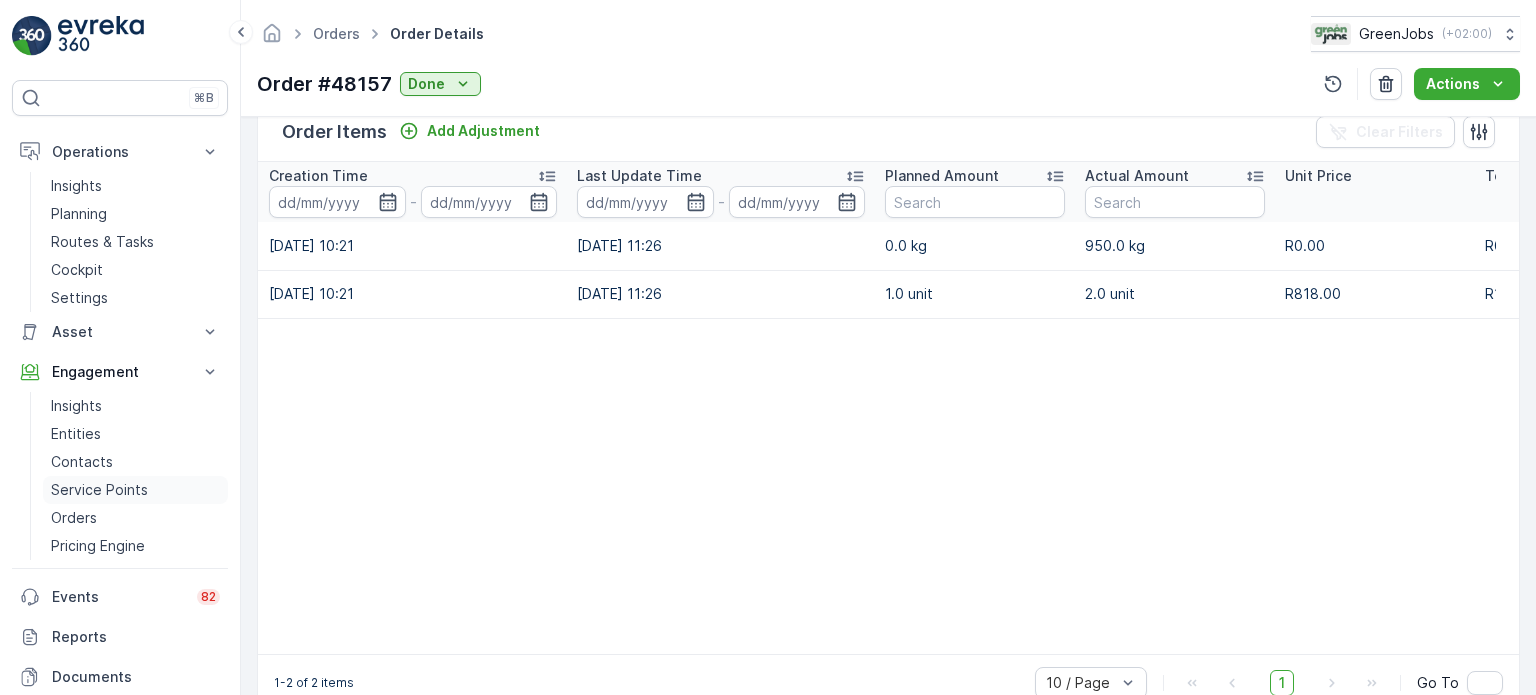 click on "Service Points" at bounding box center (99, 490) 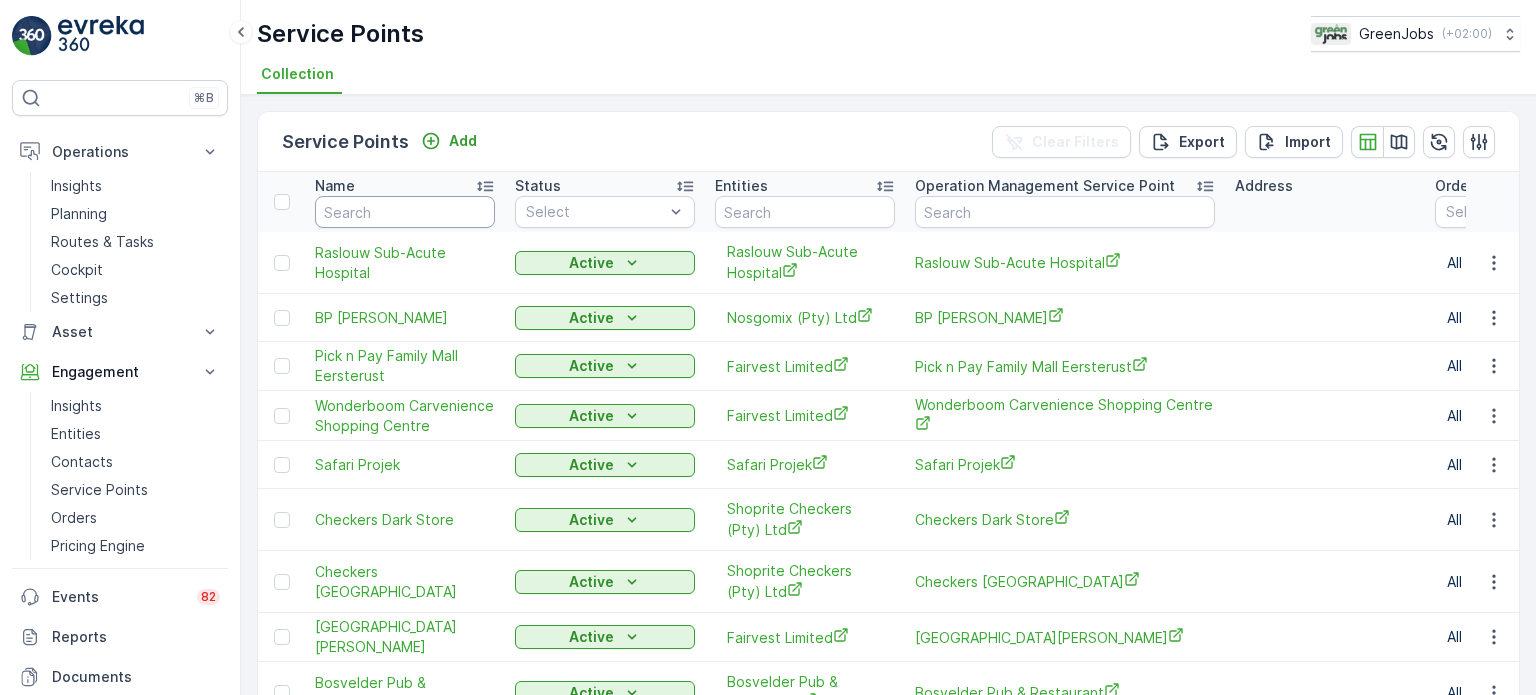 click at bounding box center (405, 212) 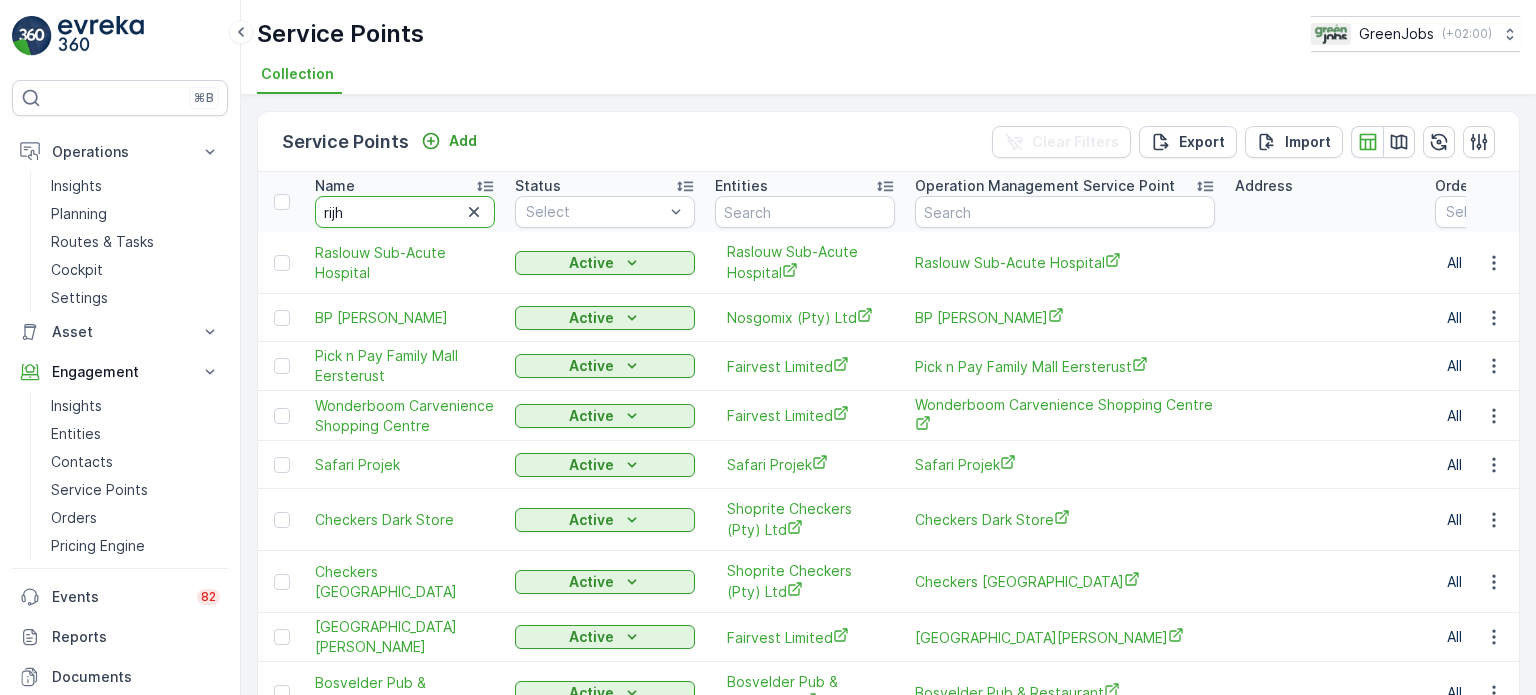 type on "rij" 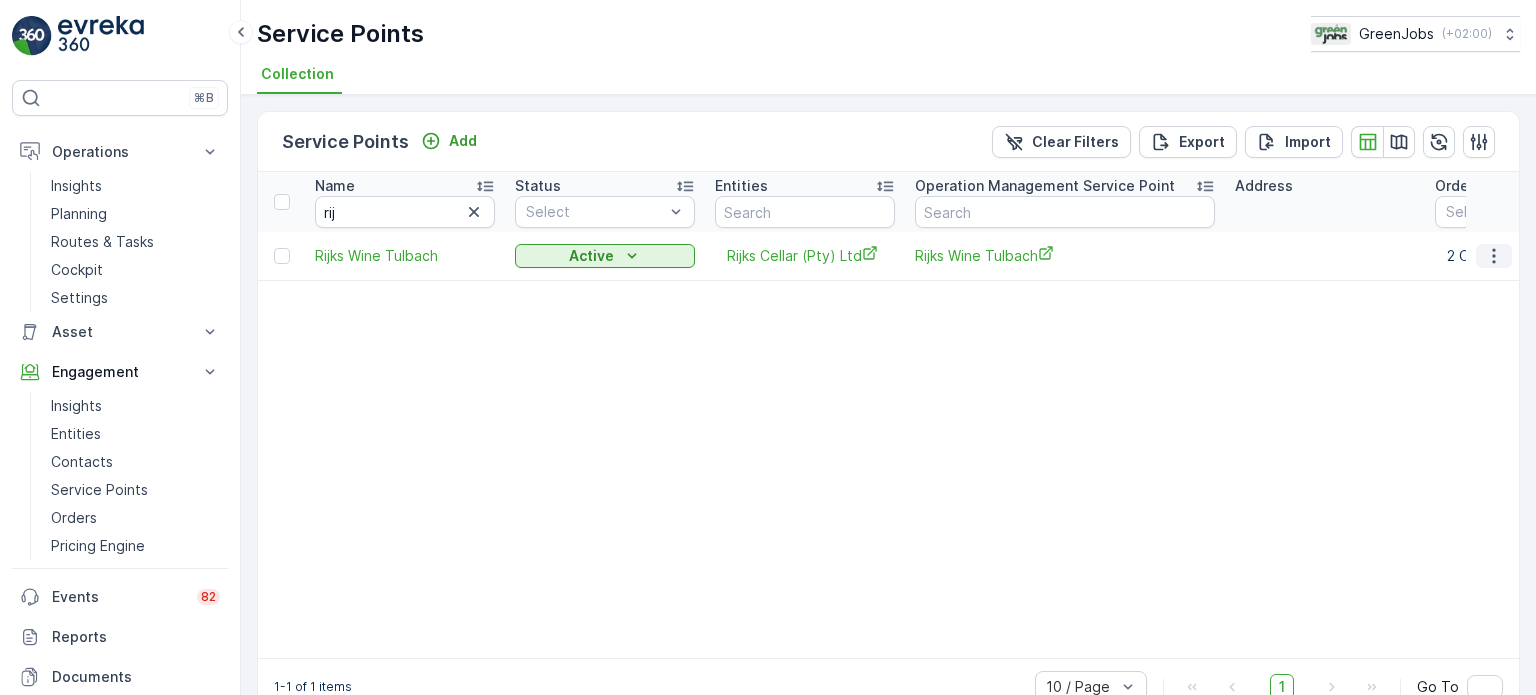 click 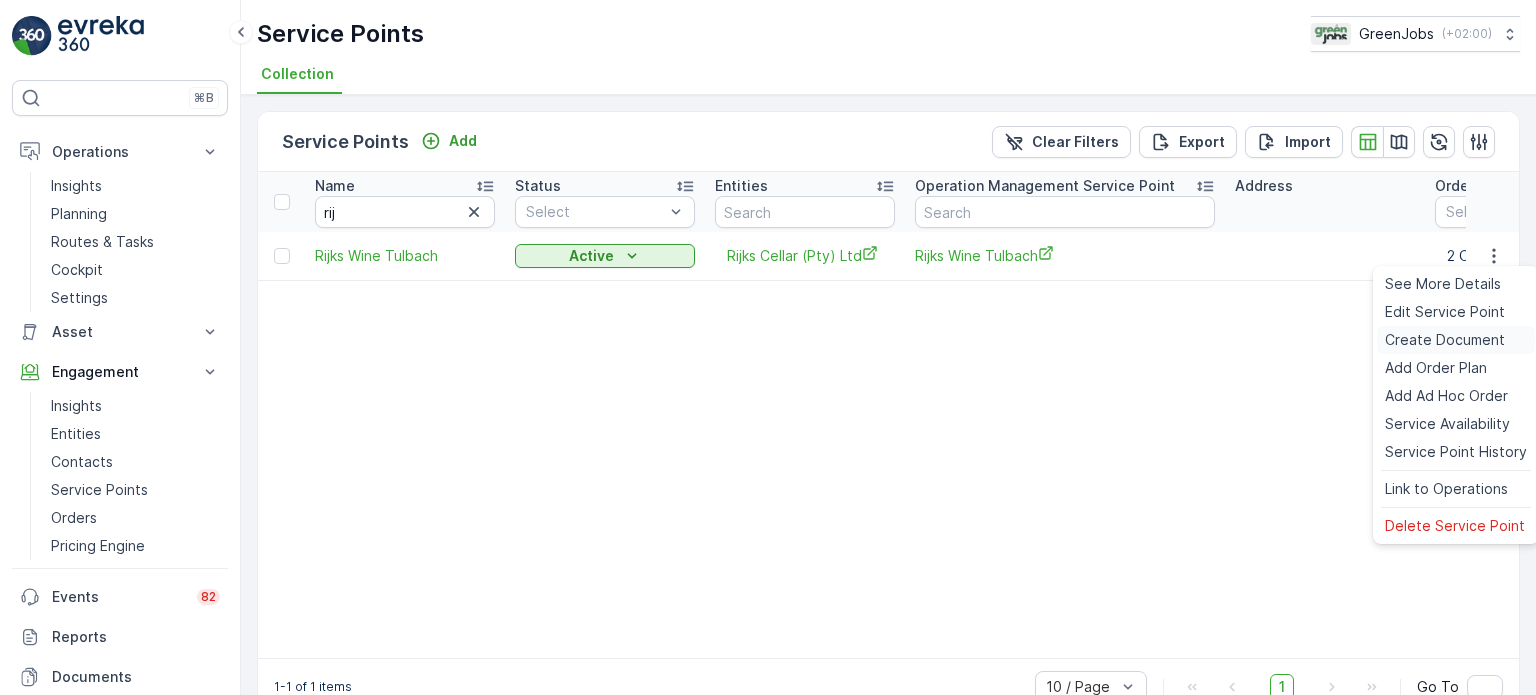 click on "Create Document" at bounding box center (1445, 340) 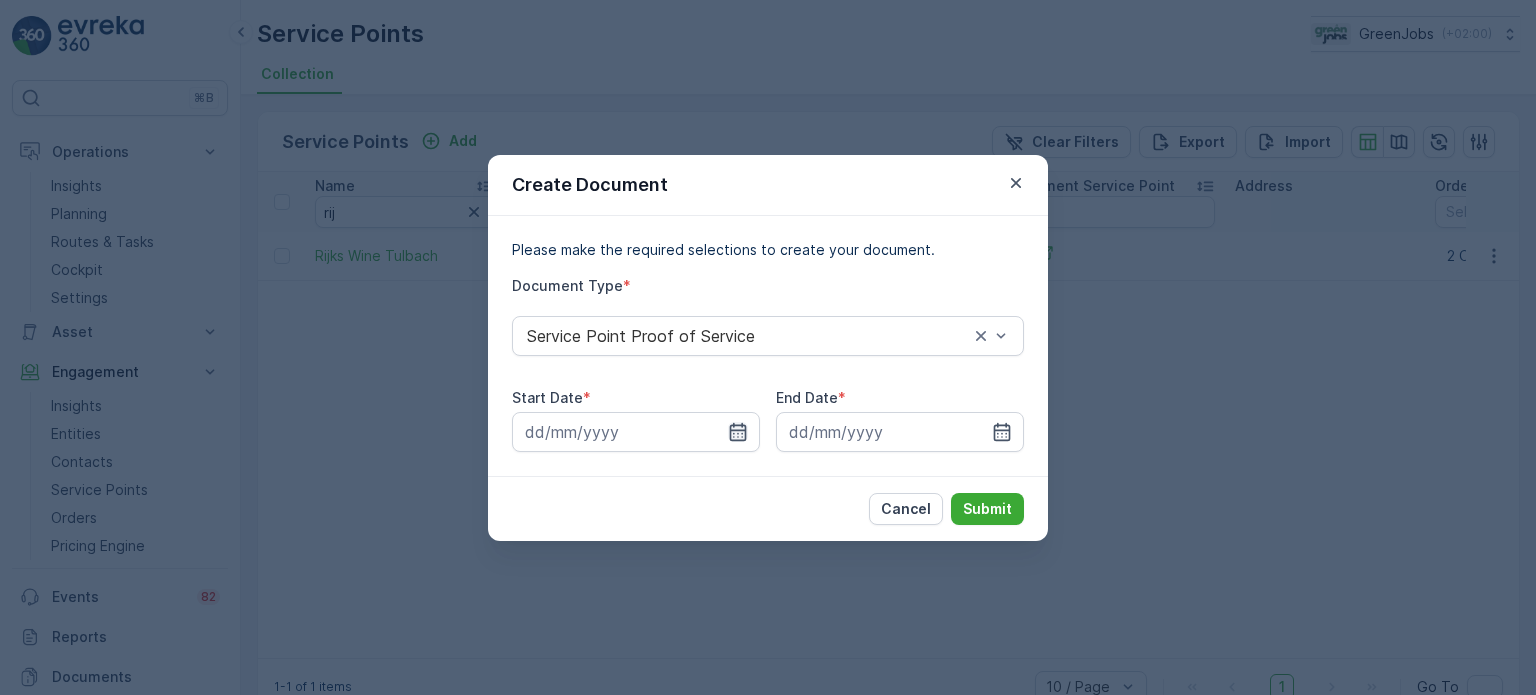 click 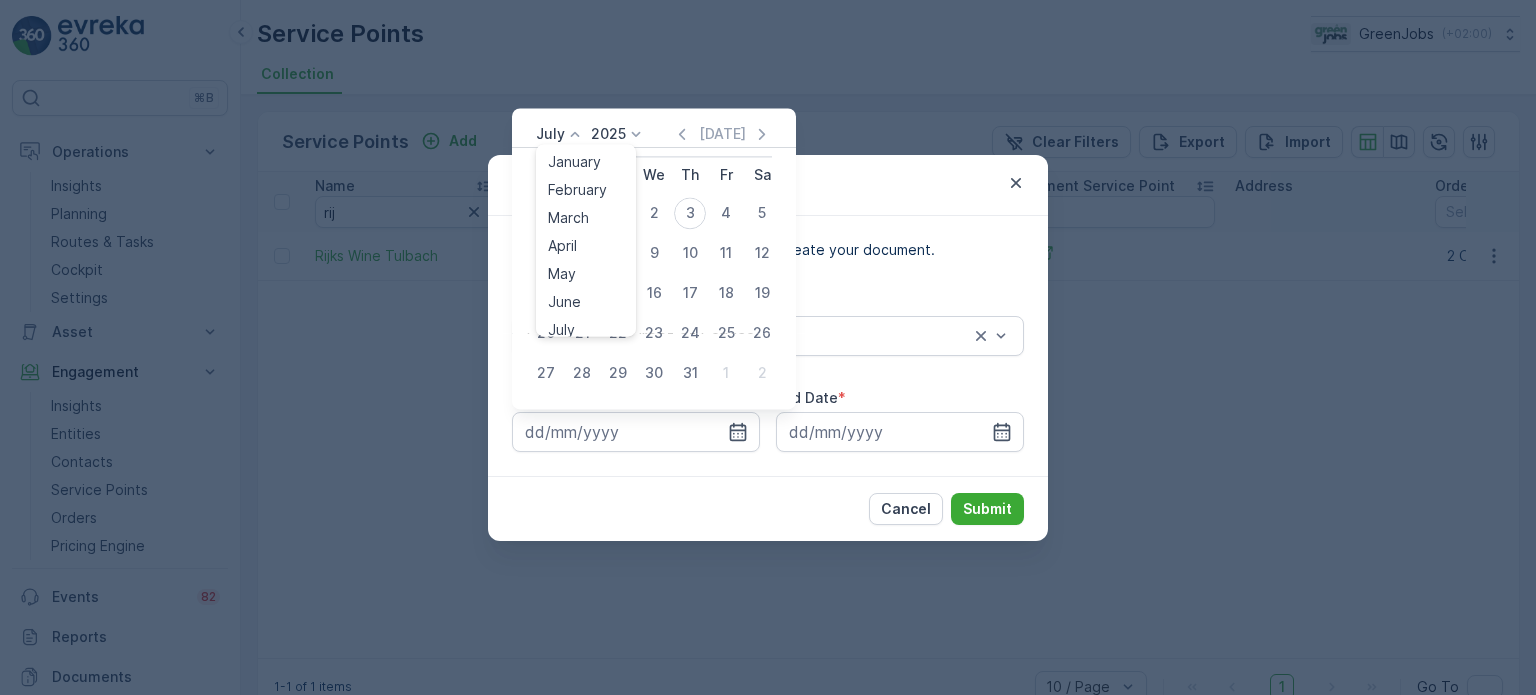 click on "July" at bounding box center [550, 134] 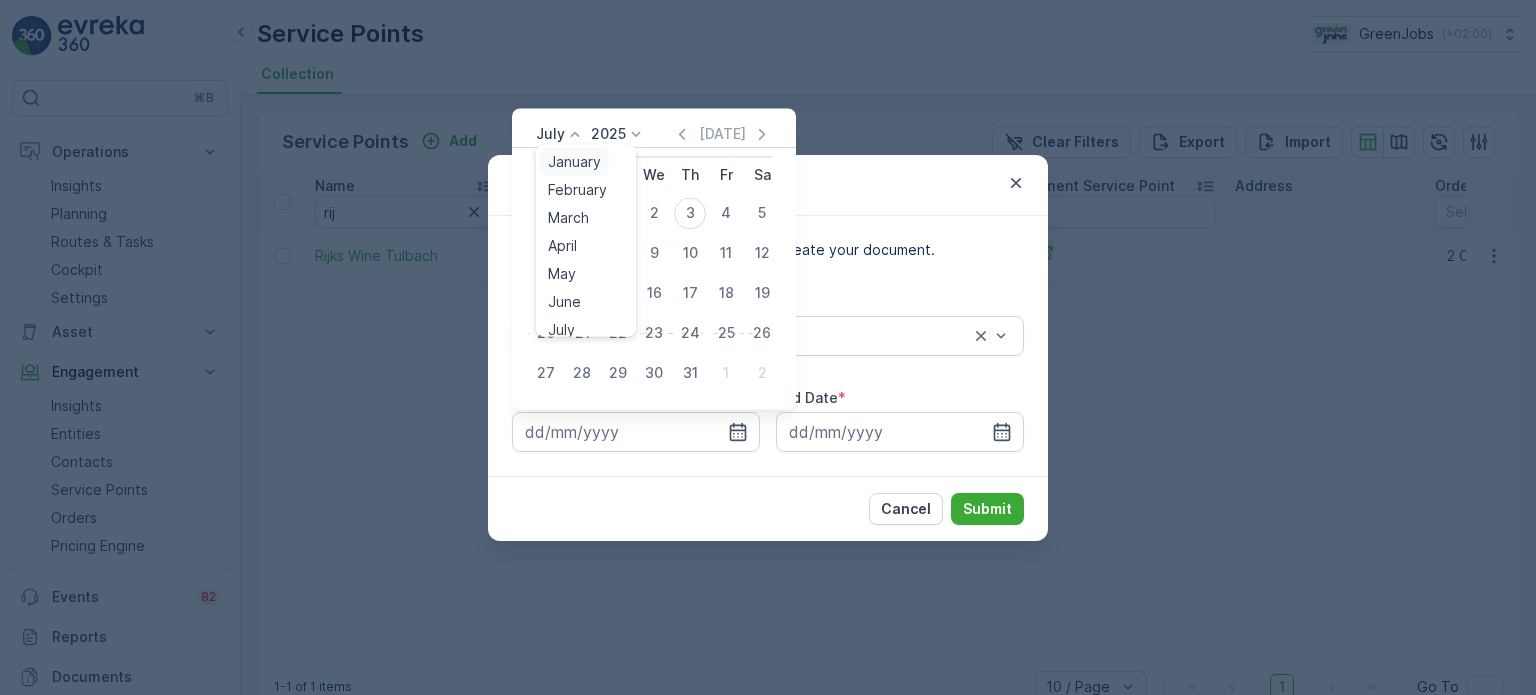 click on "January" at bounding box center (574, 162) 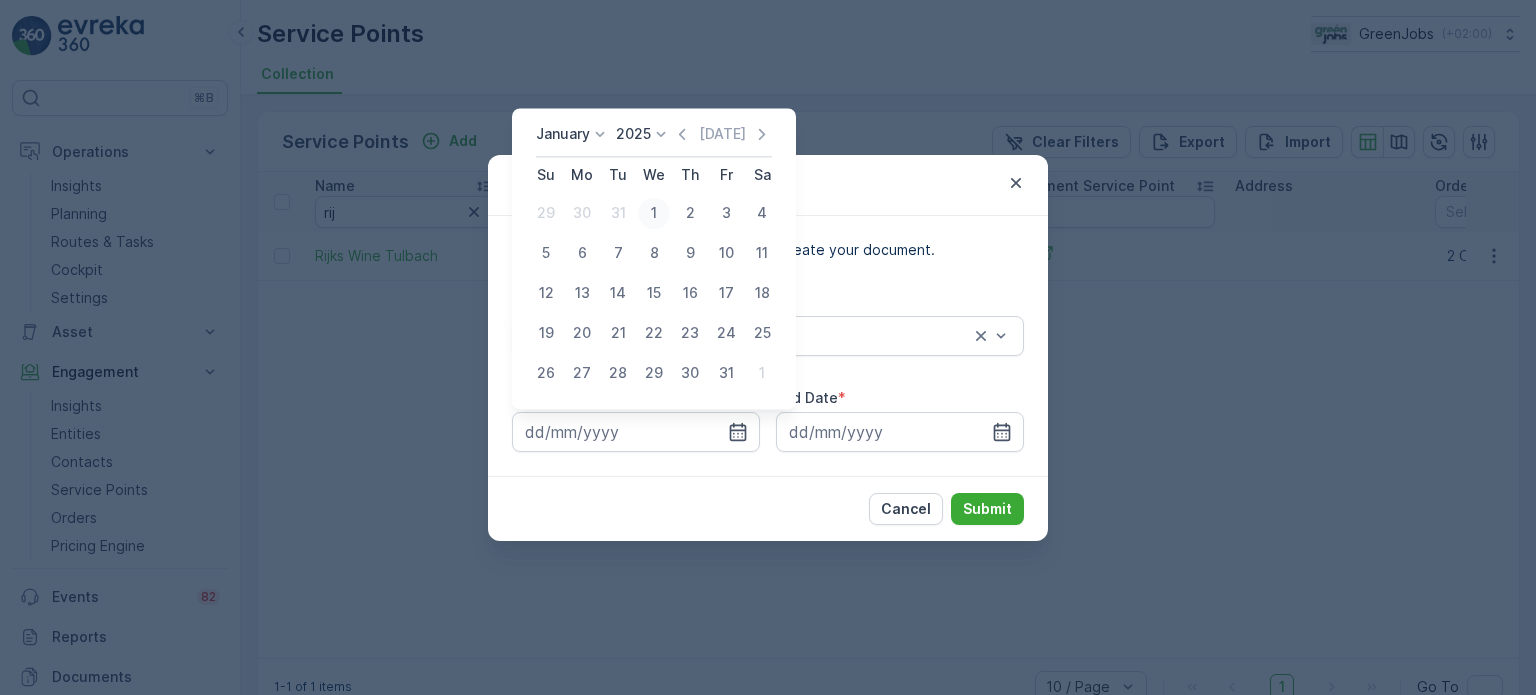 click on "1" at bounding box center (654, 213) 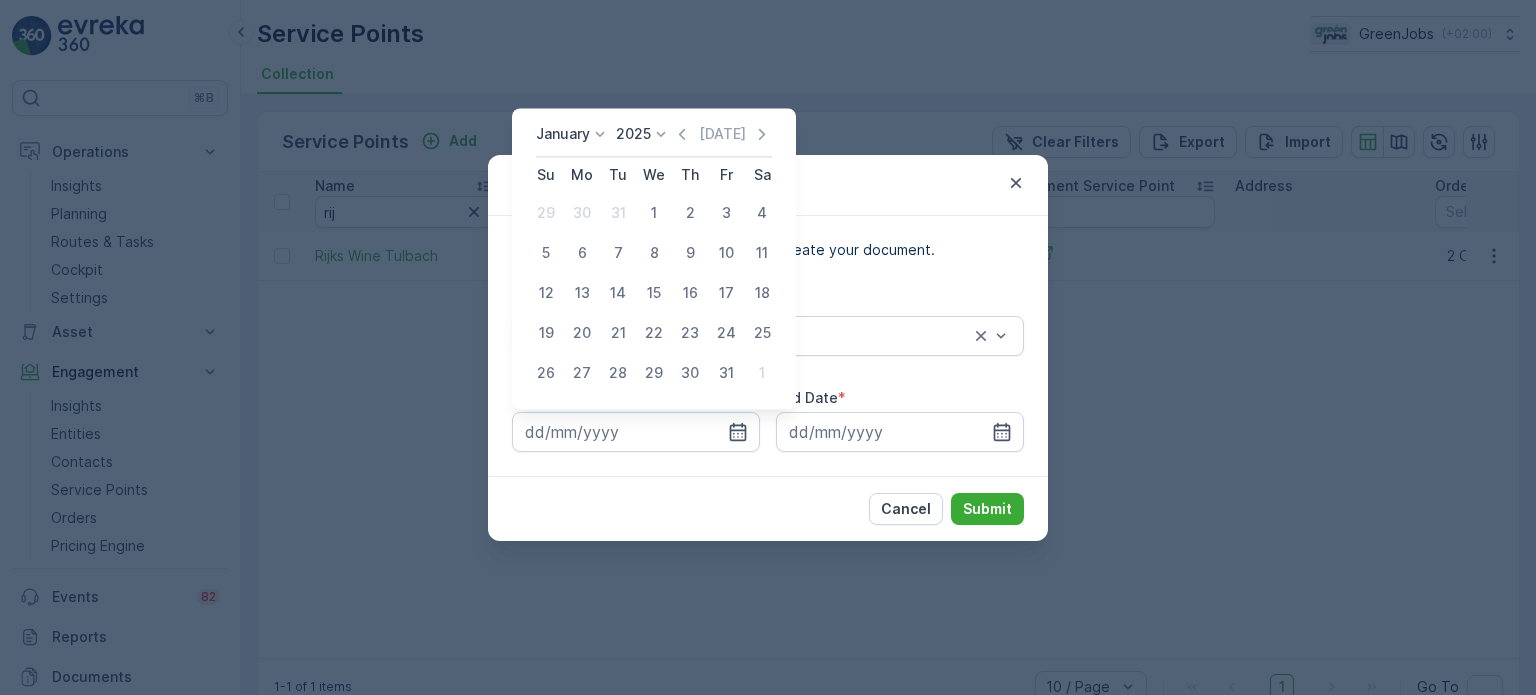 type on "[DATE]" 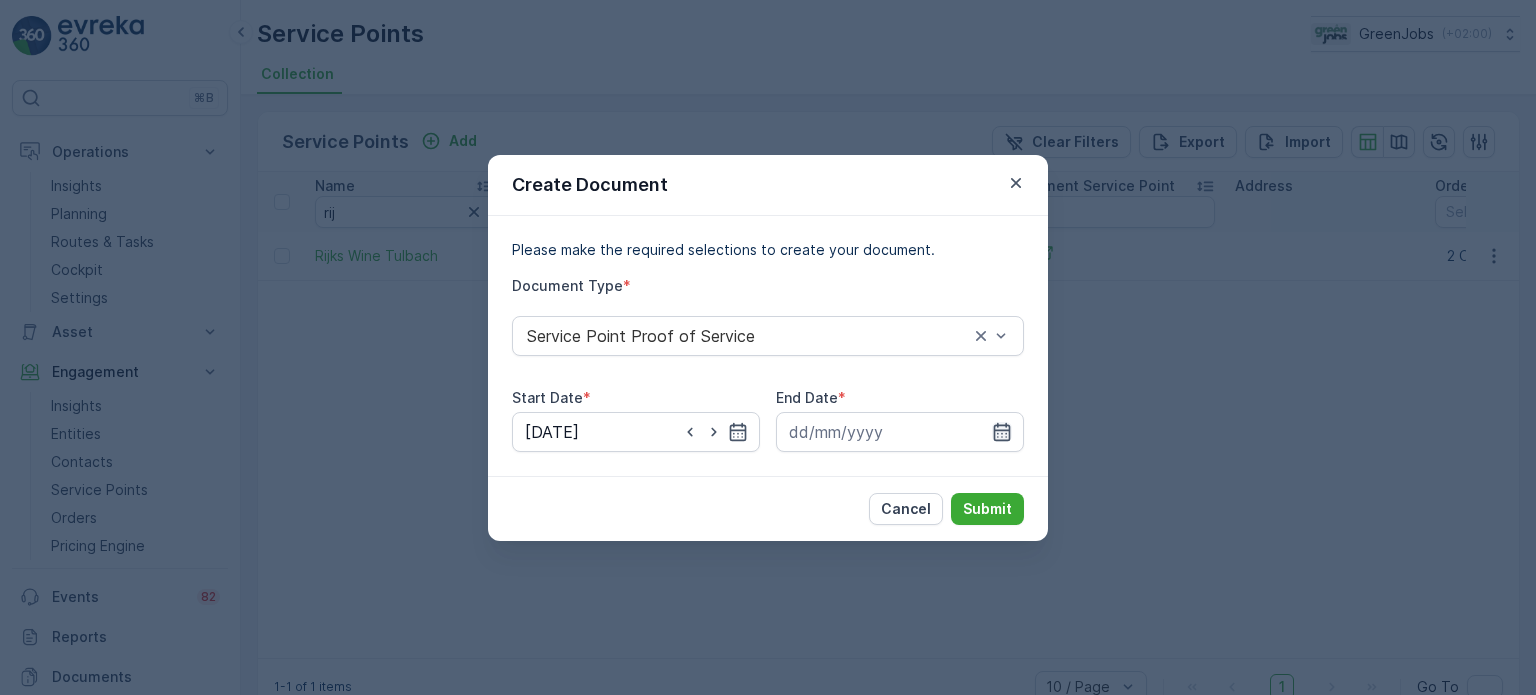 click 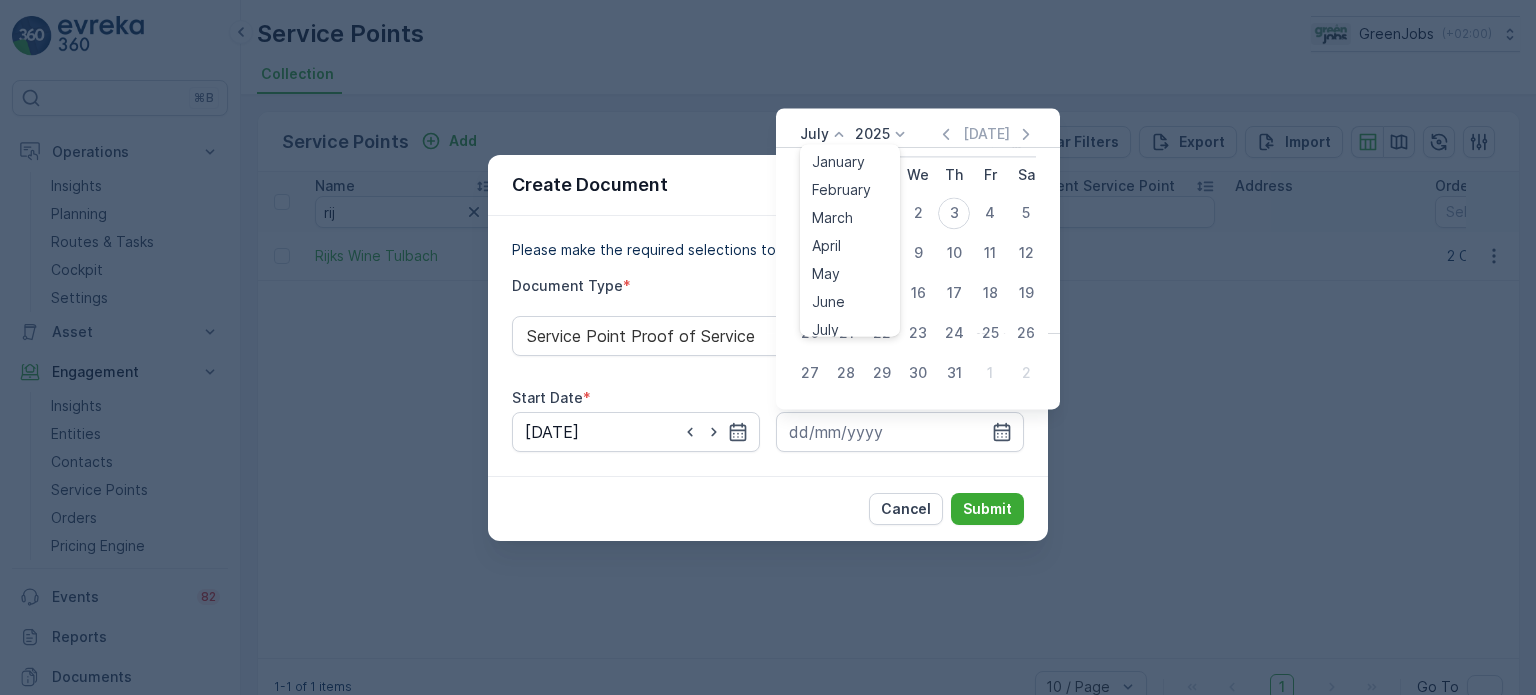 click 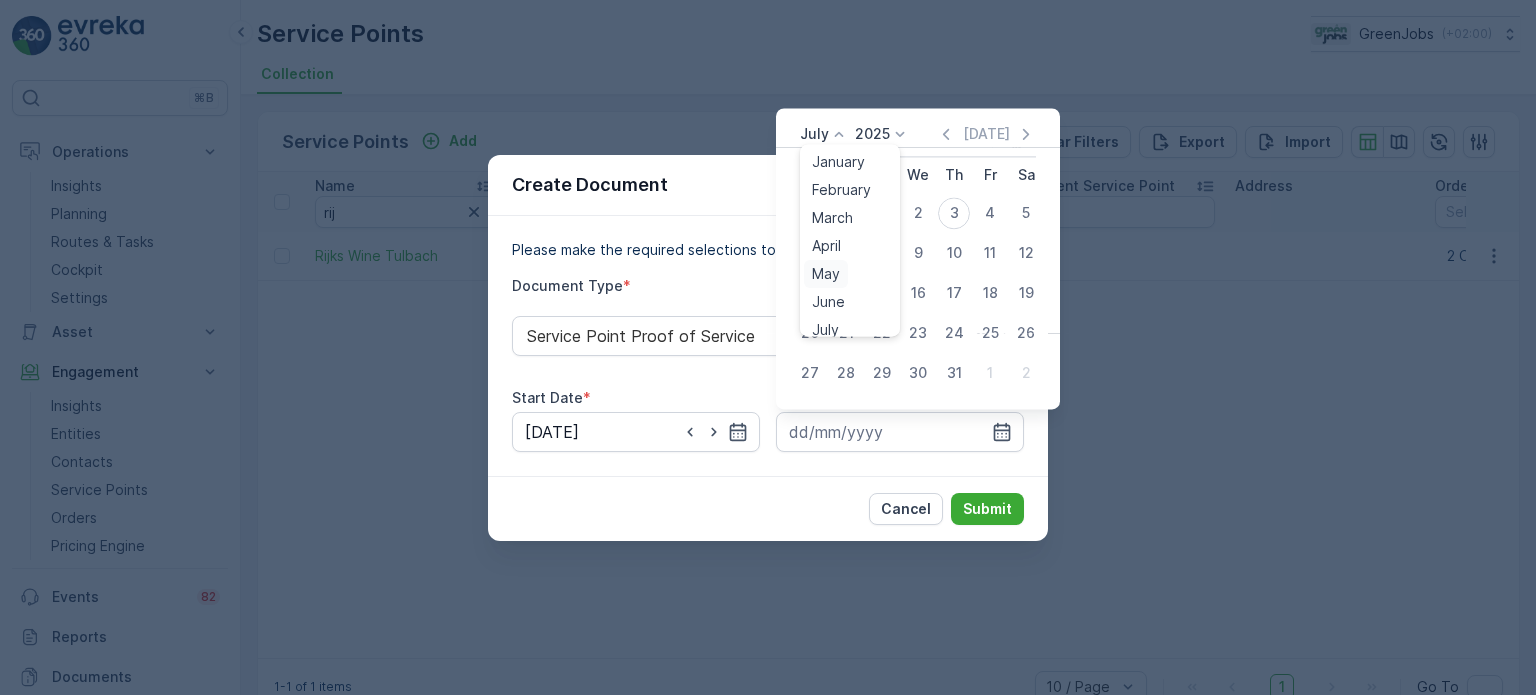 click on "May" at bounding box center (826, 274) 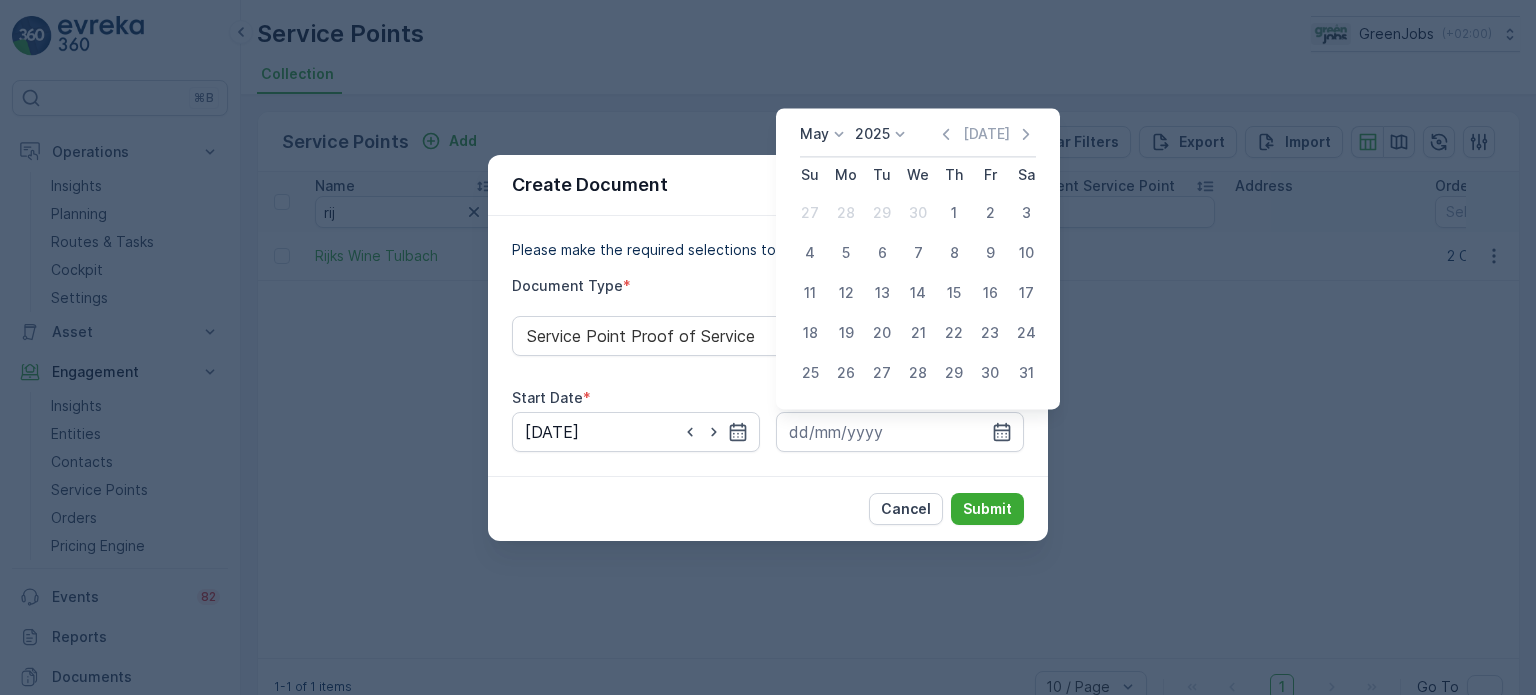 click on "31" at bounding box center [1026, 373] 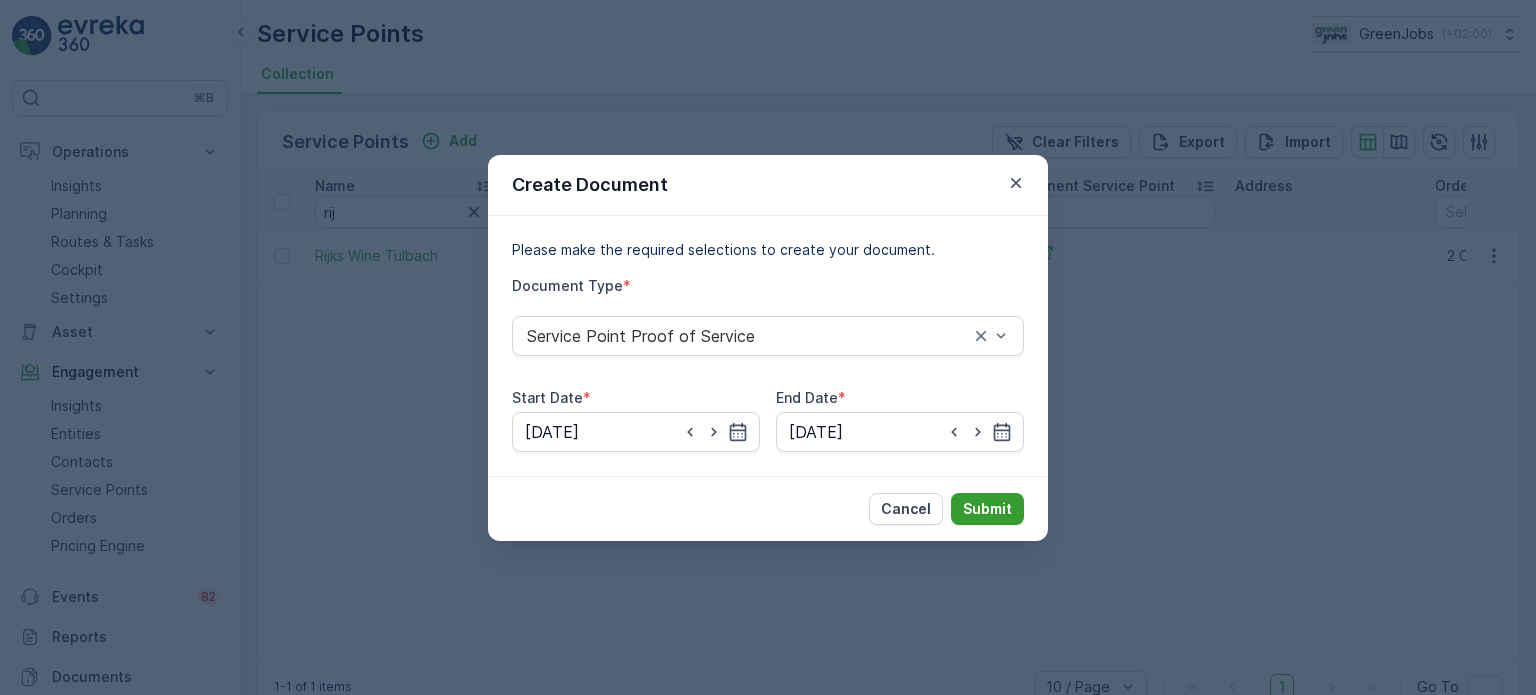click on "Submit" at bounding box center (987, 509) 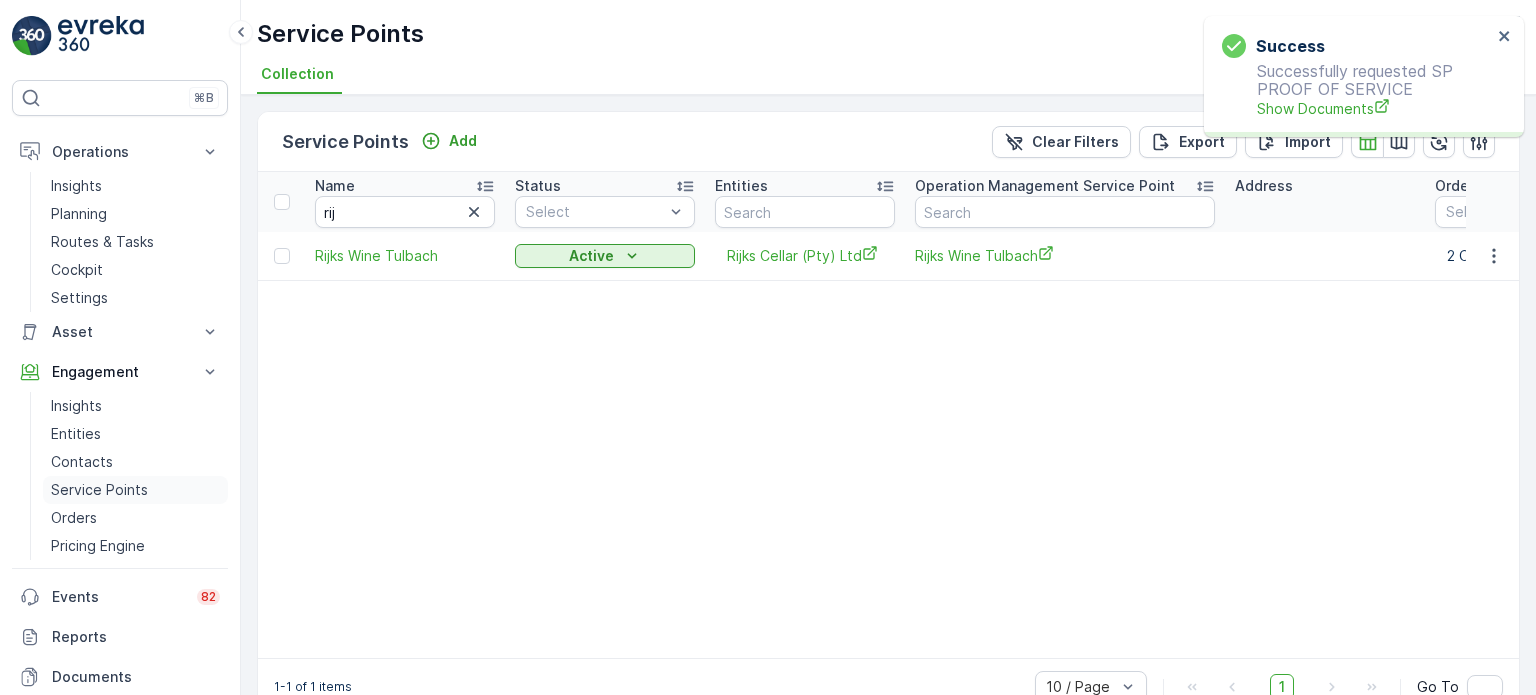 click on "Service Points" at bounding box center [99, 490] 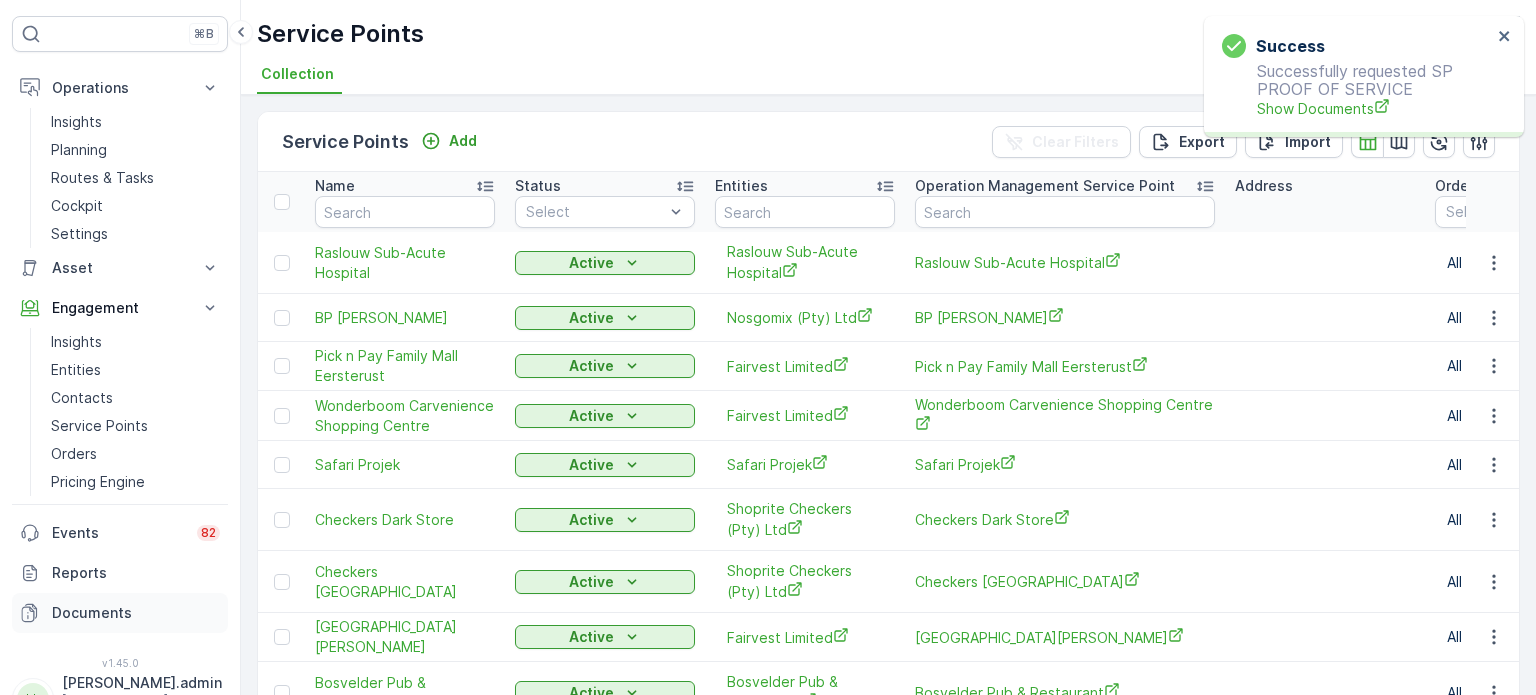 scroll, scrollTop: 98, scrollLeft: 0, axis: vertical 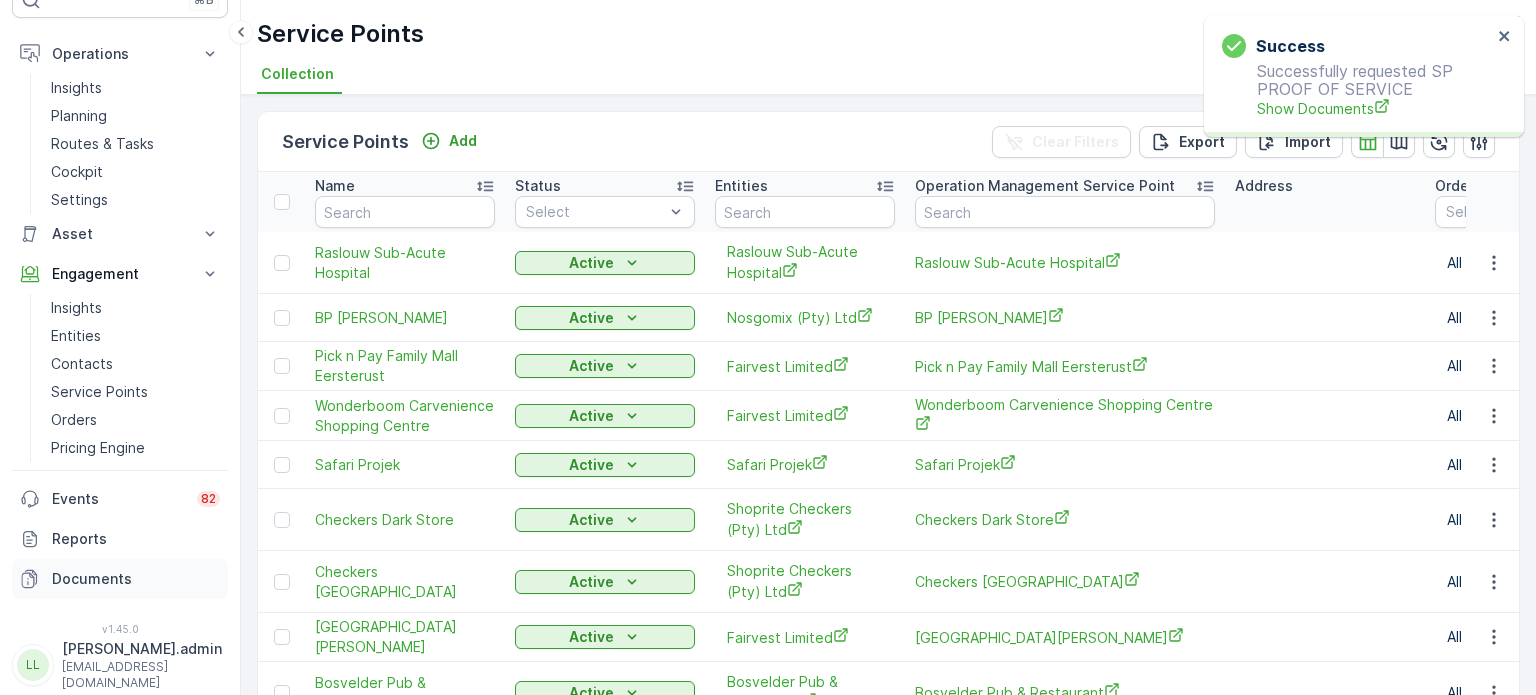 click on "Documents" at bounding box center (136, 579) 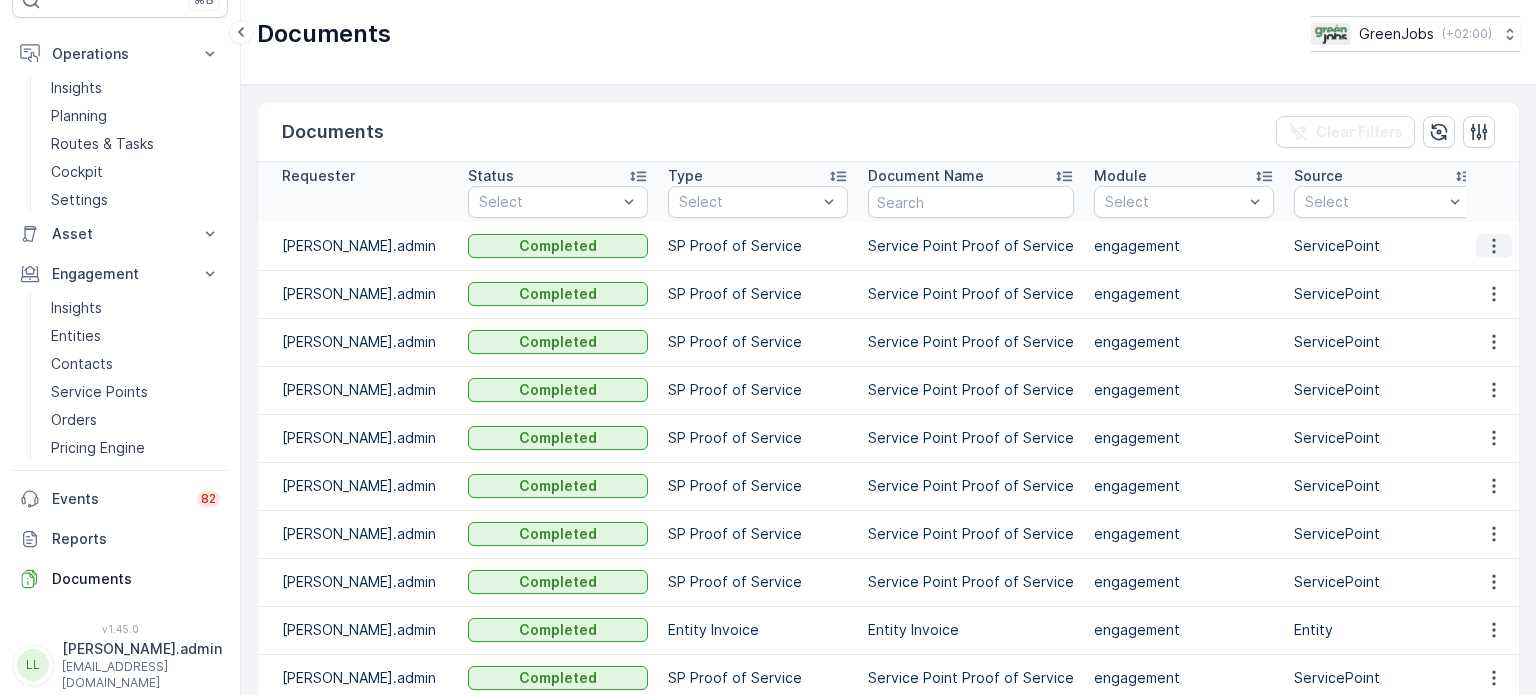 click 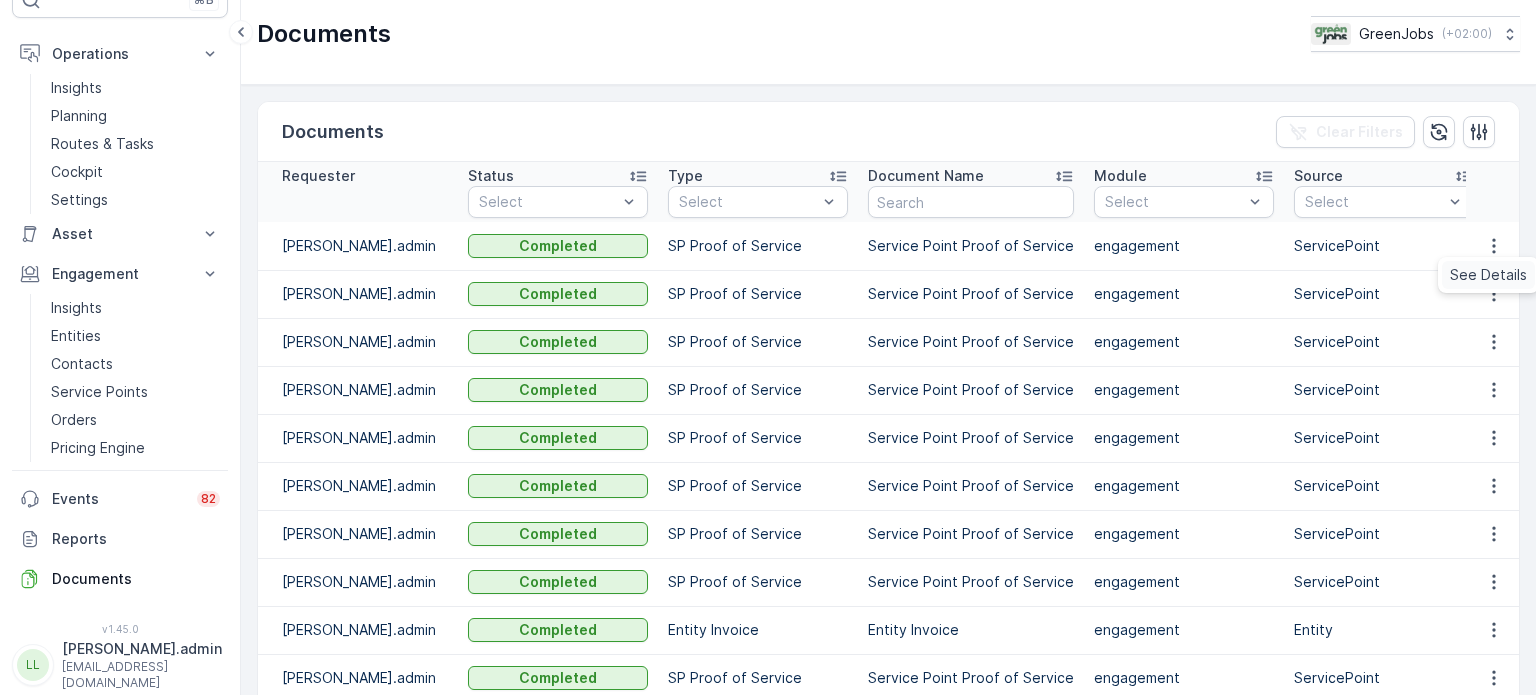 click on "See Details" at bounding box center [1488, 275] 